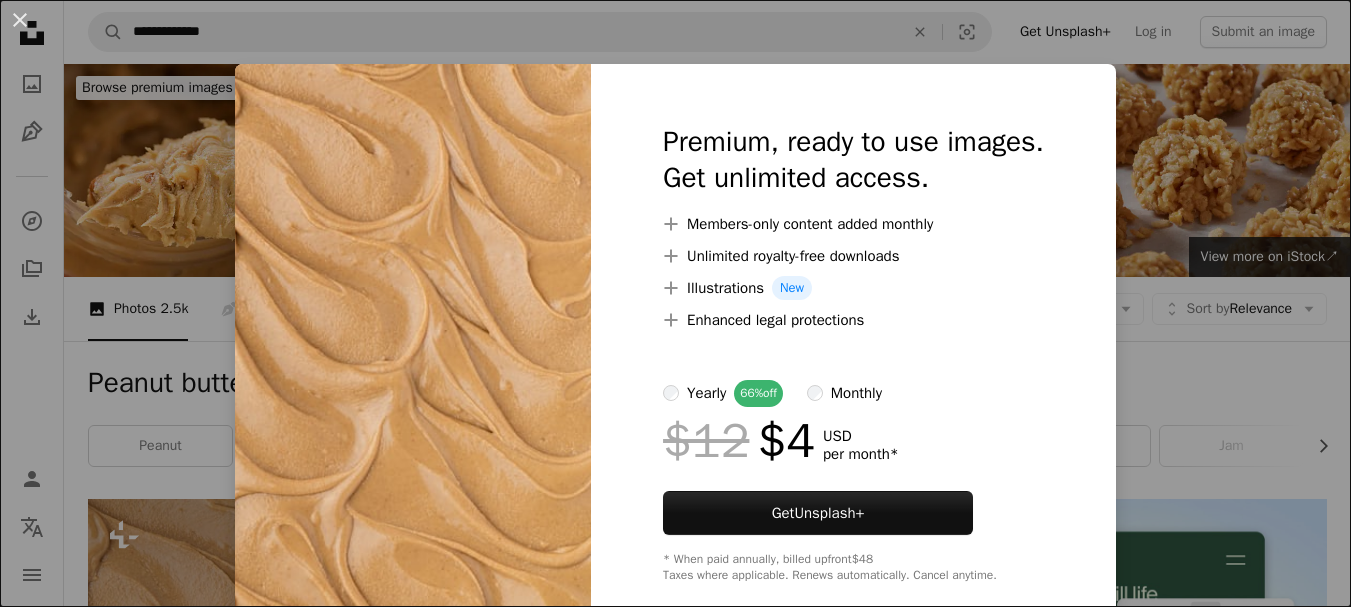 scroll, scrollTop: 700, scrollLeft: 0, axis: vertical 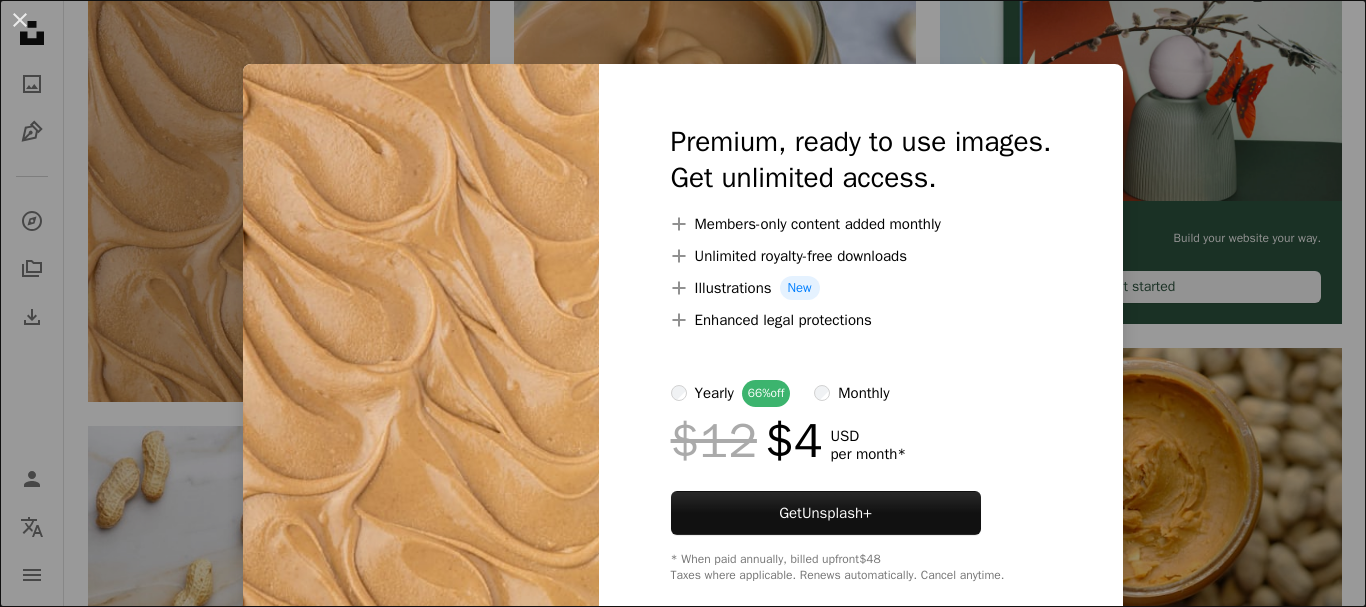 click on "An X shape Premium, ready to use images. Get unlimited access. A plus sign Members-only content added monthly A plus sign Unlimited royalty-free downloads A plus sign Illustrations  New A plus sign Enhanced legal protections yearly 66%  off monthly $12   $4 USD per month * Get  Unsplash+ * When paid annually, billed upfront  $48 Taxes where applicable. Renews automatically. Cancel anytime." at bounding box center (683, 303) 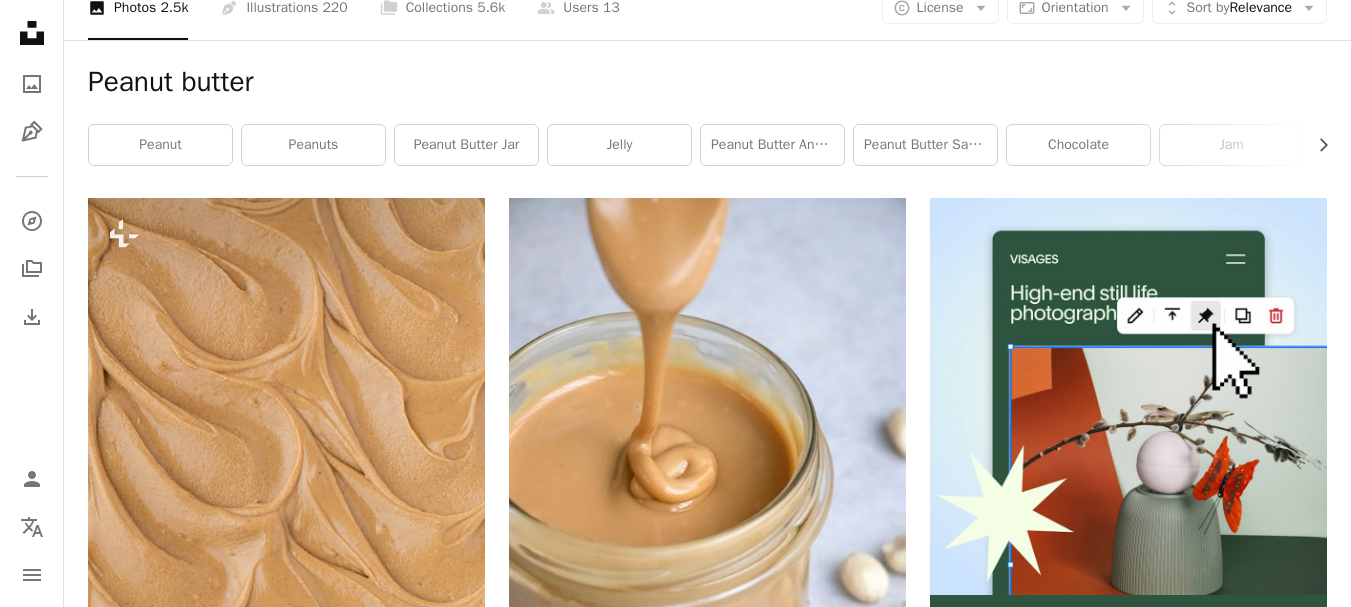 scroll, scrollTop: 100, scrollLeft: 0, axis: vertical 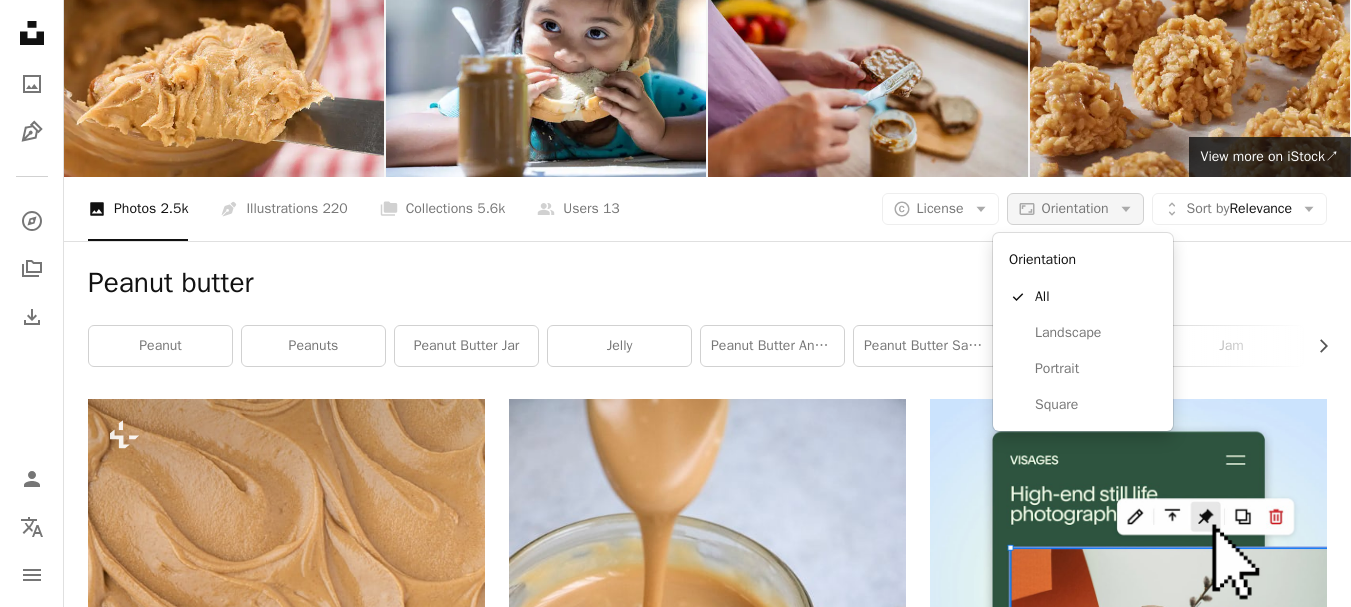 click on "Orientation" at bounding box center (1075, 208) 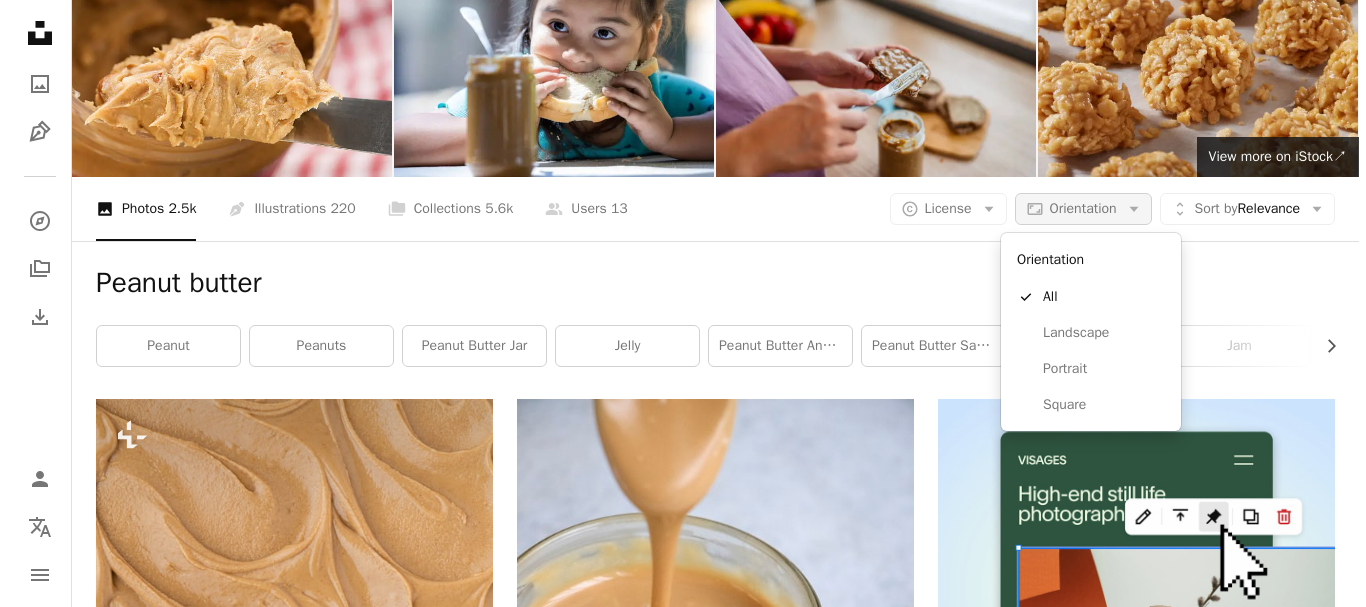scroll, scrollTop: 0, scrollLeft: 0, axis: both 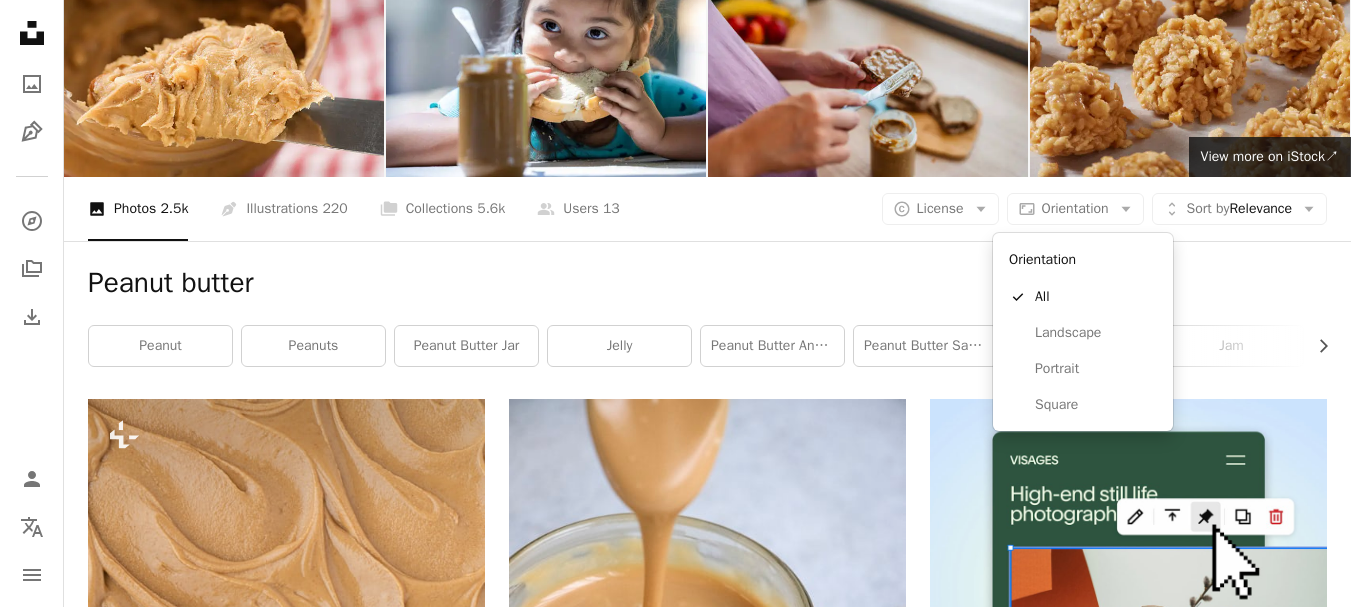 click on "**********" at bounding box center (675, 303) 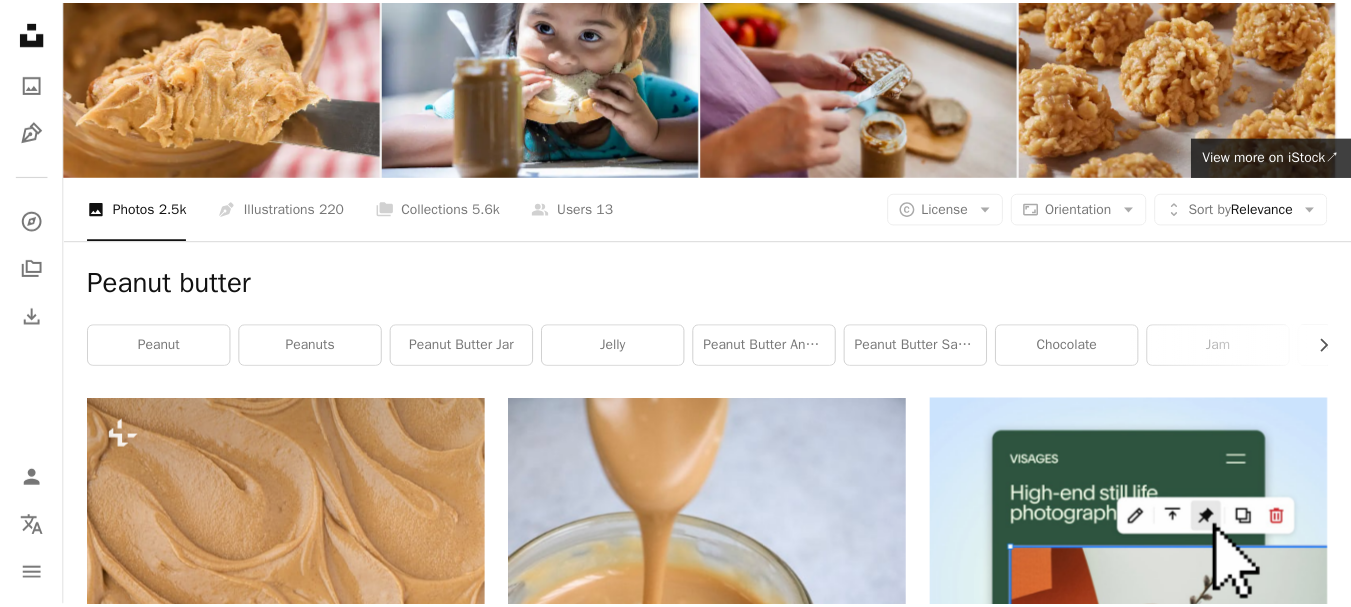 scroll, scrollTop: 100, scrollLeft: 0, axis: vertical 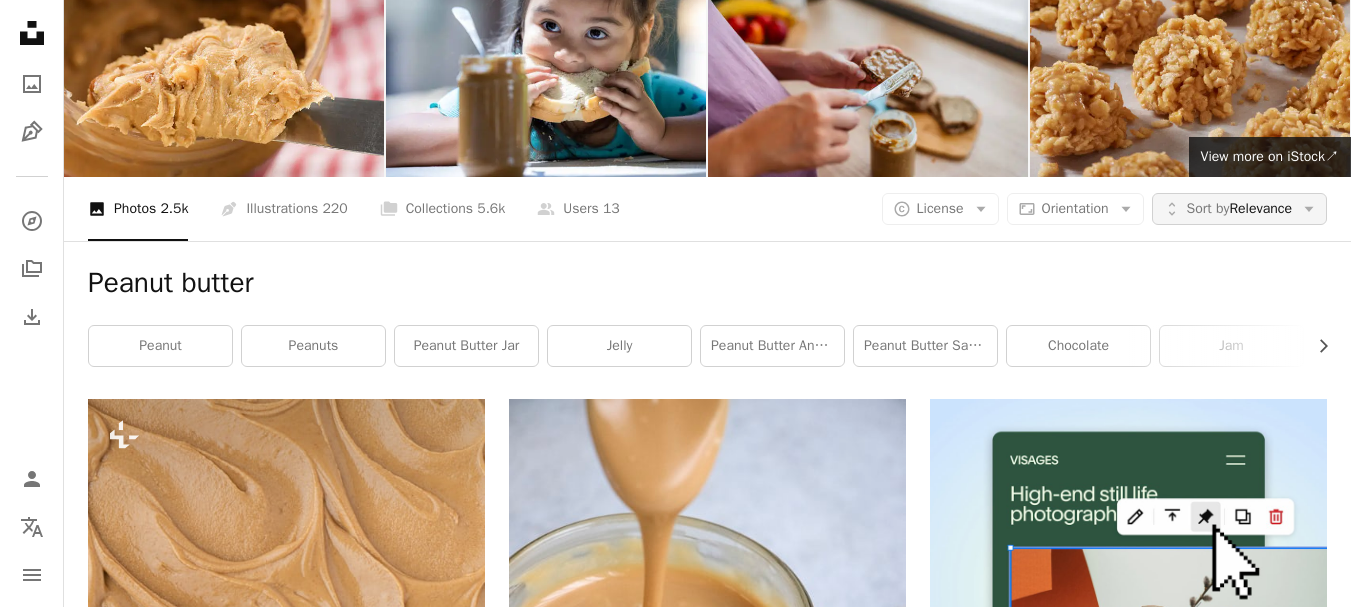 click on "Sort by" at bounding box center [1208, 208] 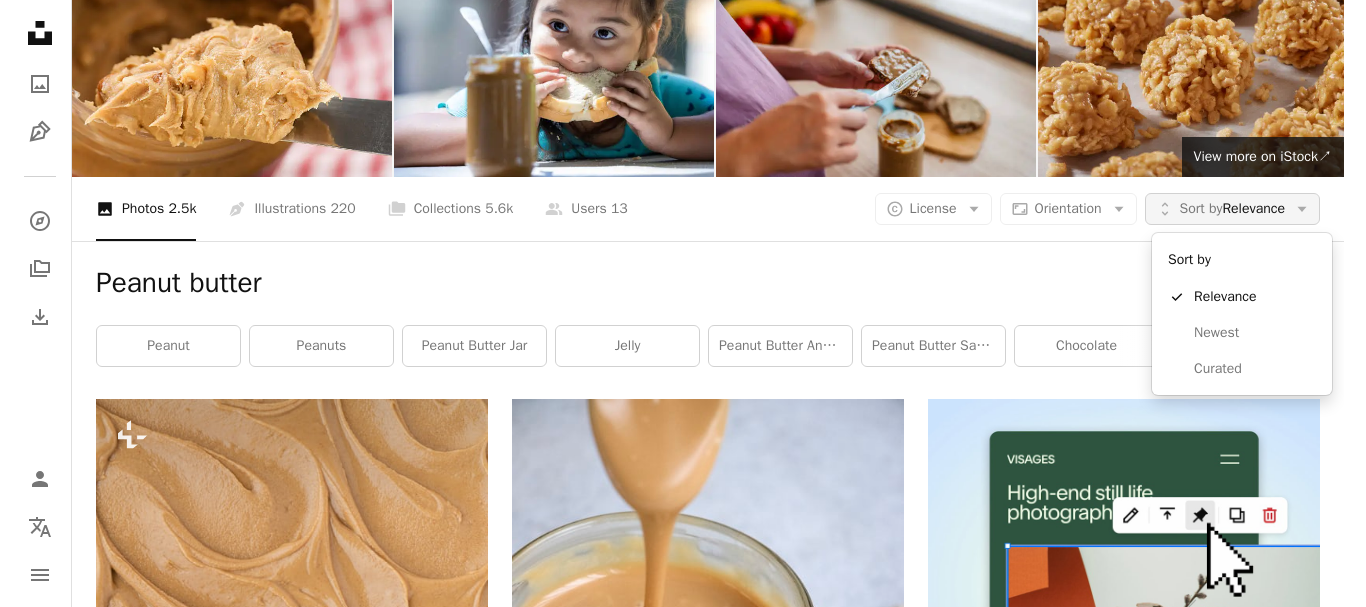 scroll, scrollTop: 0, scrollLeft: 0, axis: both 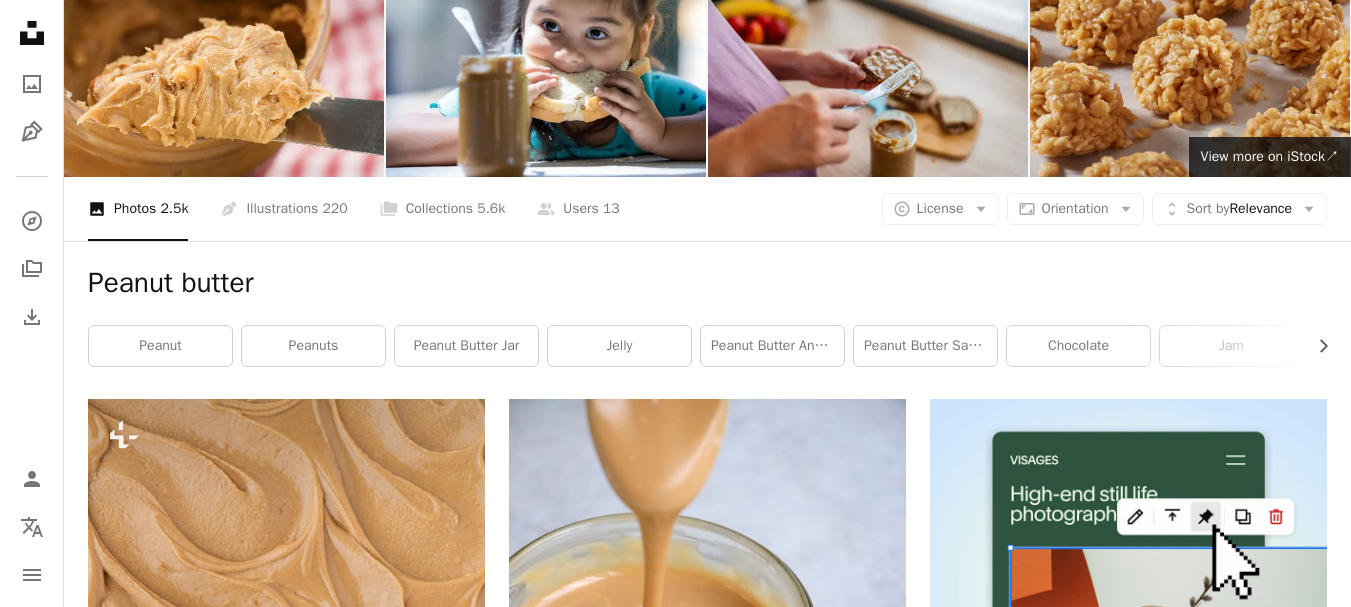 click on "**********" at bounding box center (675, 2432) 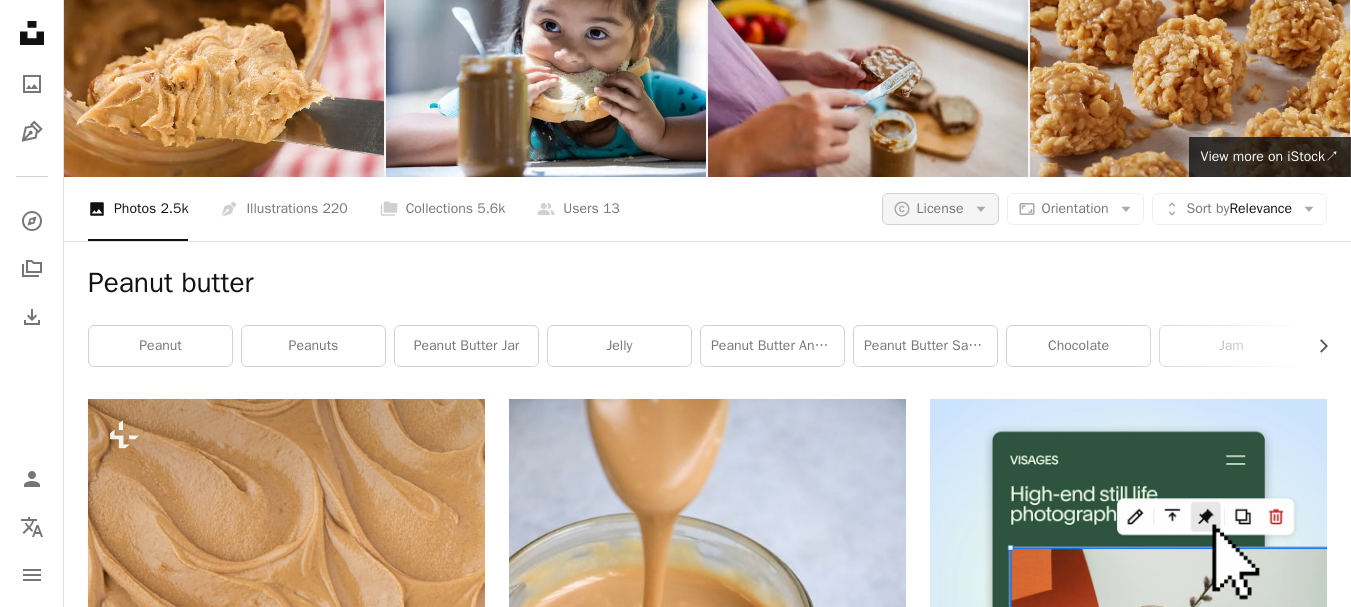 click on "License" at bounding box center [940, 208] 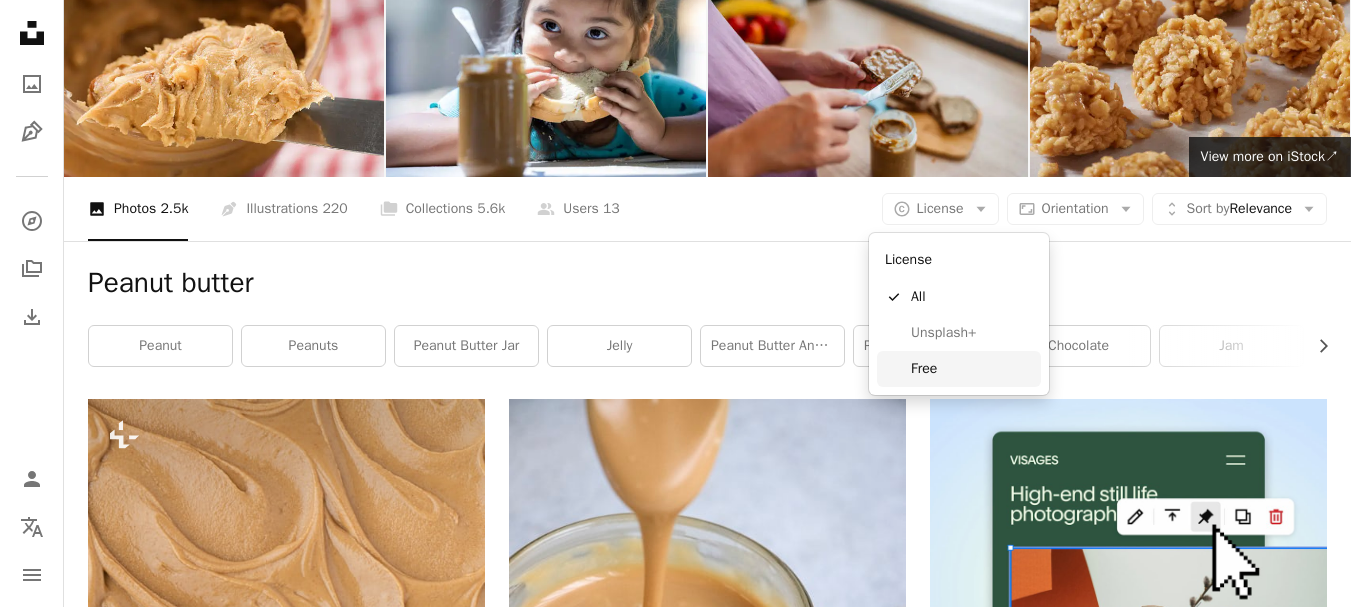 click on "Free" at bounding box center (972, 369) 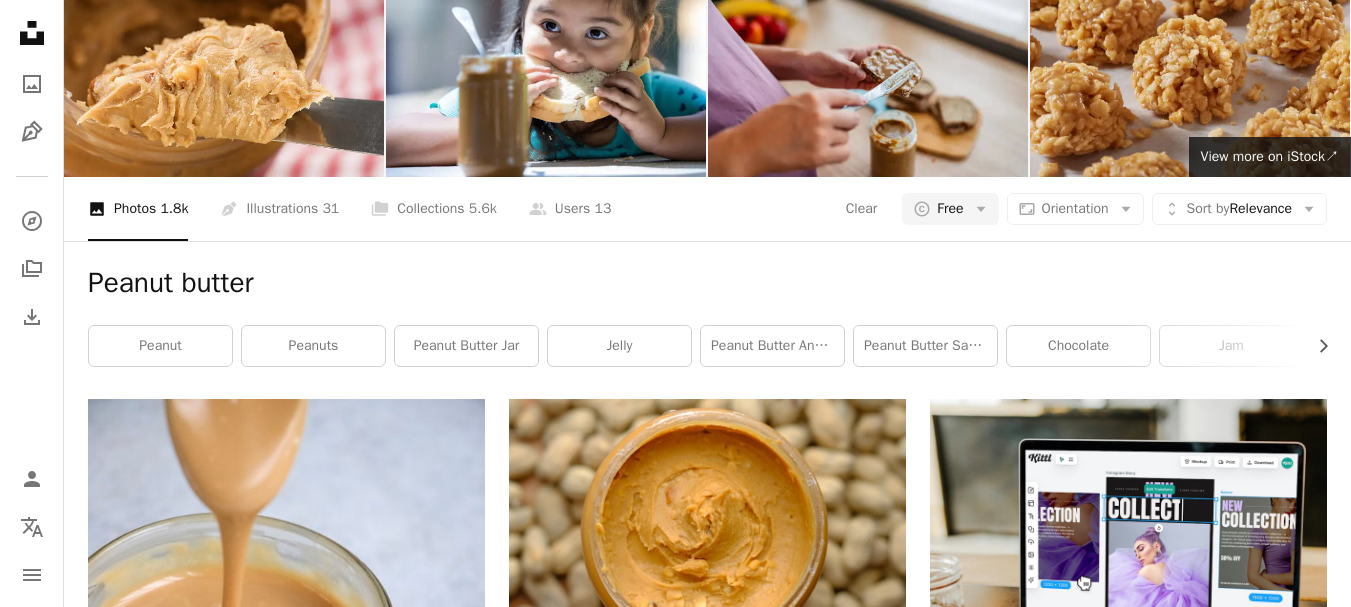 scroll, scrollTop: 2300, scrollLeft: 0, axis: vertical 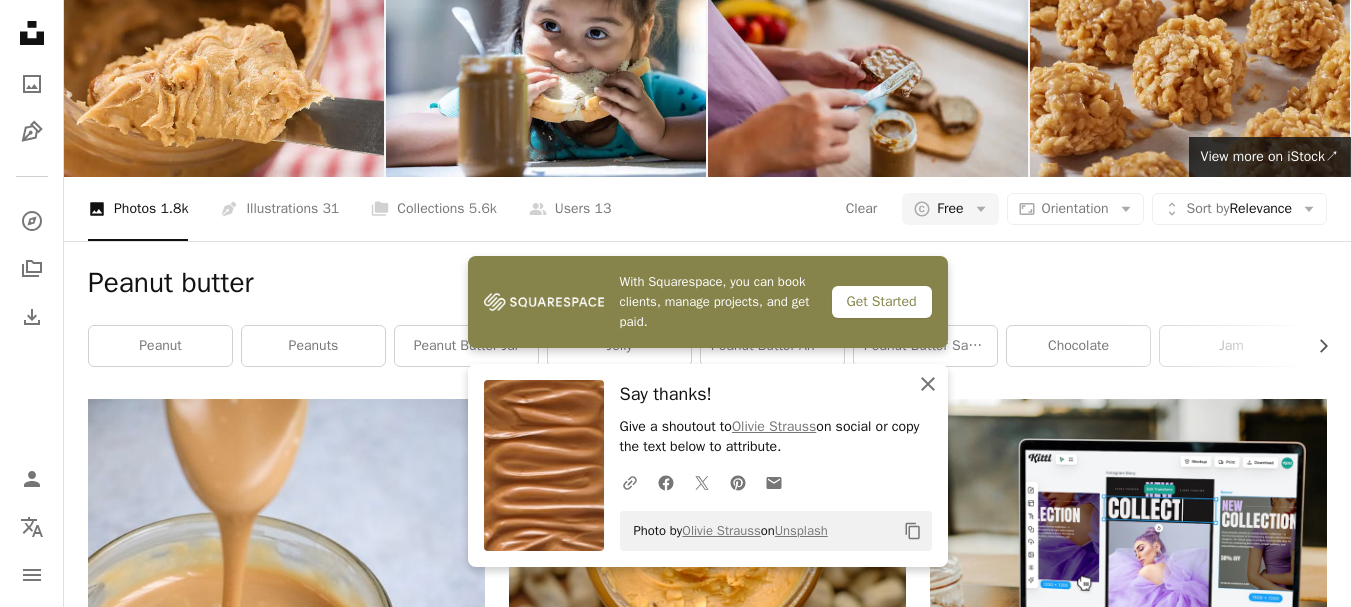click on "An X shape" 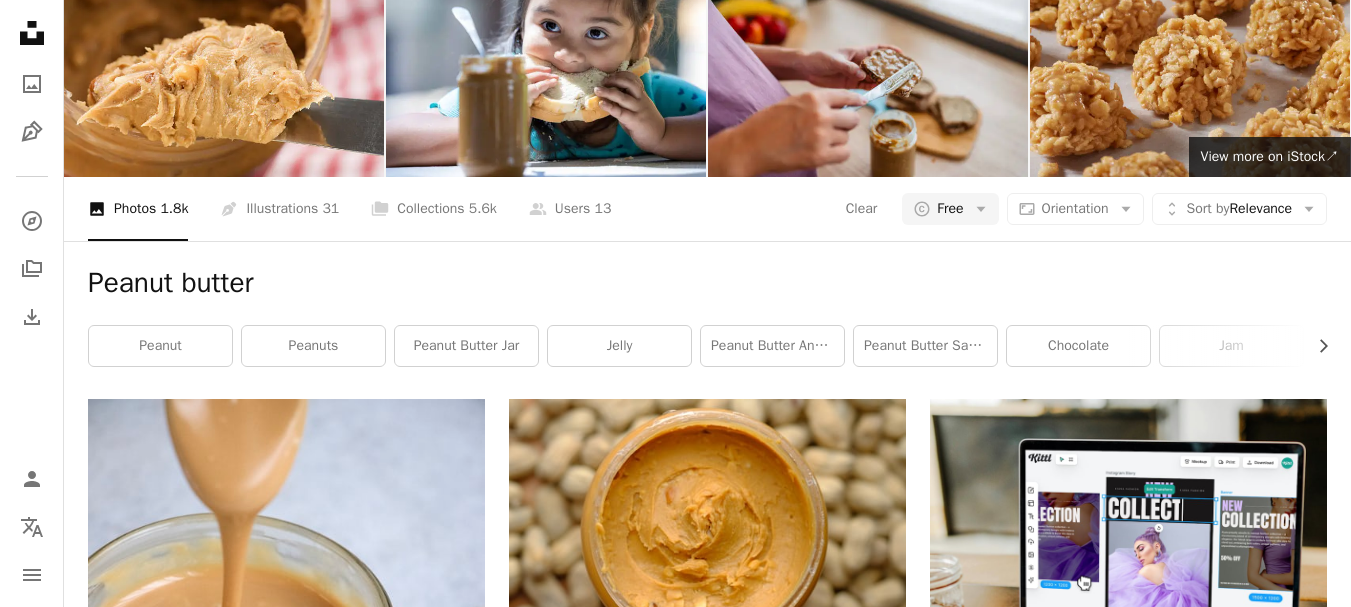 scroll, scrollTop: 3800, scrollLeft: 0, axis: vertical 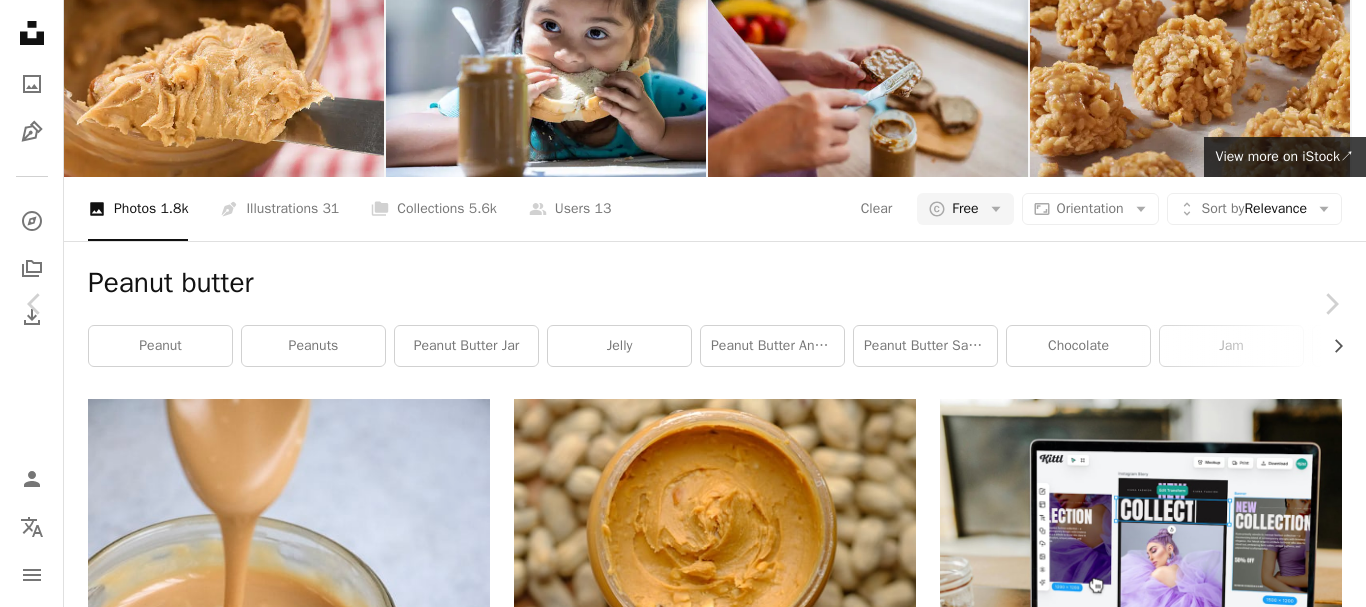 click on "Download free" at bounding box center [1167, 11434] 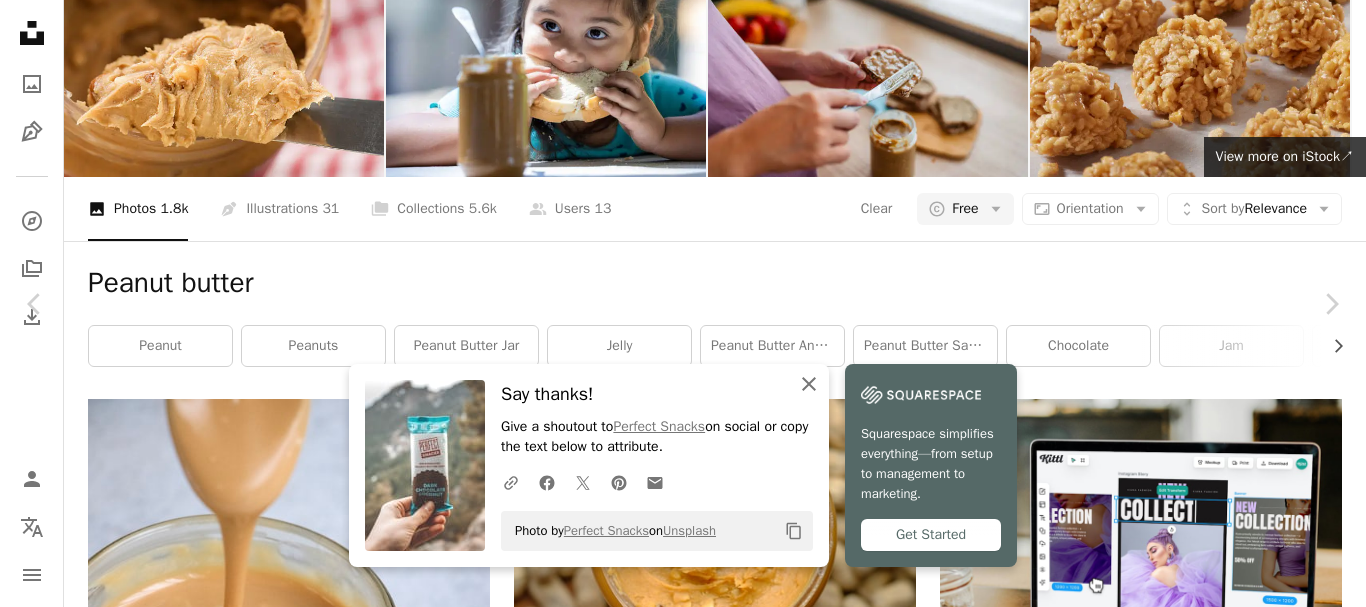 click 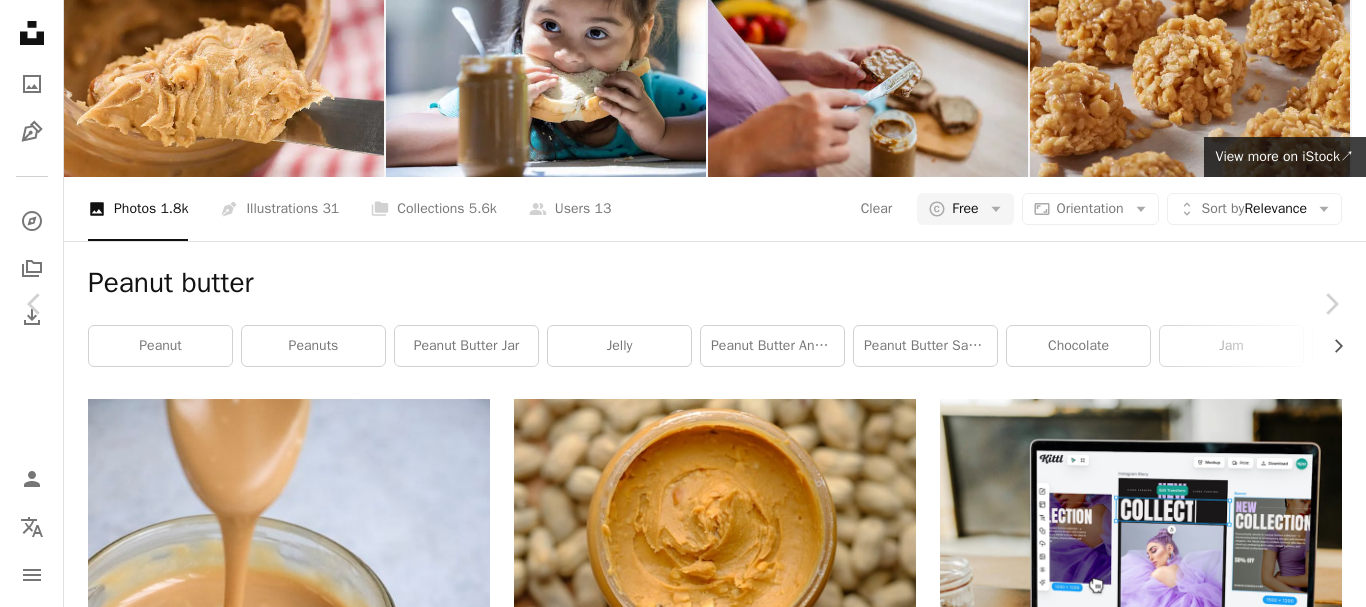 click on "An X shape Chevron left Chevron right Perfect Snacks perfectsnacks A heart A plus sign Edit image   Plus sign for Unsplash+ Download free Chevron down Zoom in Views 186,475 Downloads 843 A forward-right arrow Share Info icon Info More Actions Calendar outlined Published on  August 19, 2020 Safety Free to use under the  Unsplash License chocolate protein protein snack food human grey finger syrup seasoning Creative Commons images Browse premium related images on iStock  |  Save 20% with code UNSPLASH20 View more on iStock  ↗ Related images A heart A plus sign Perfect Snacks Arrow pointing down A heart A plus sign Available for hire A checkmark inside of a circle Arrow pointing down Plus sign for Unsplash+ A heart A plus sign For  Unsplash+ A lock   Download A heart A plus sign Arrow pointing down A heart A plus sign Available for hire A checkmark inside of a circle Arrow pointing down A heart A plus sign" at bounding box center [683, 11706] 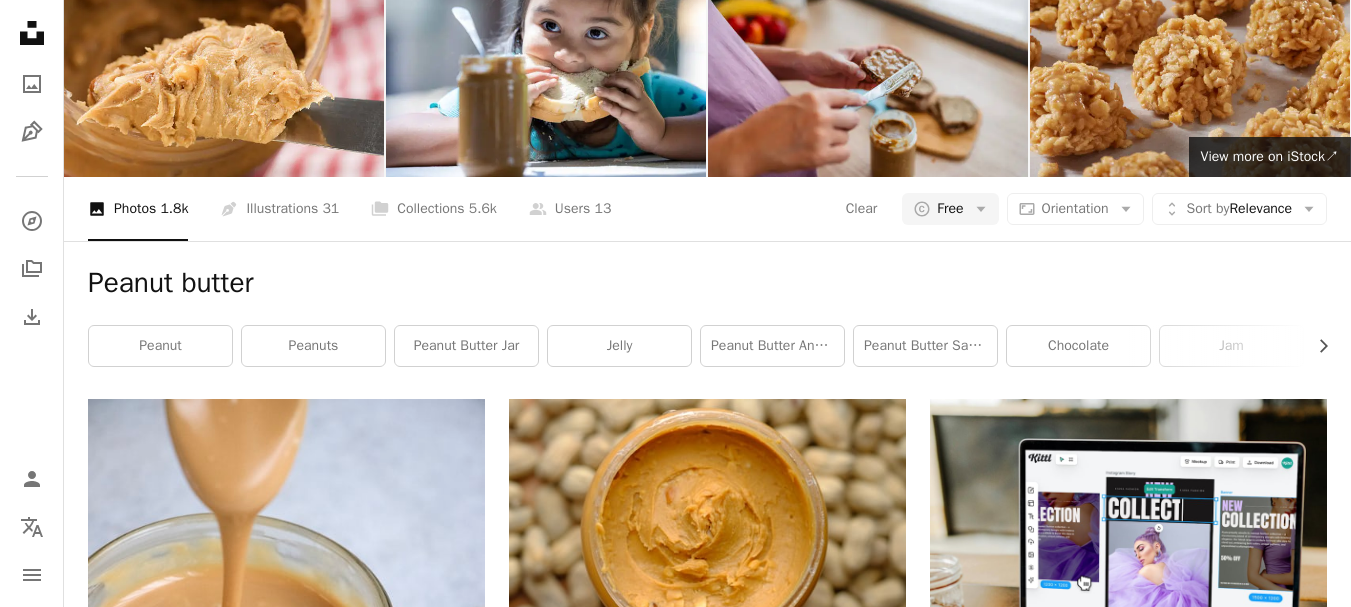 scroll, scrollTop: 8900, scrollLeft: 0, axis: vertical 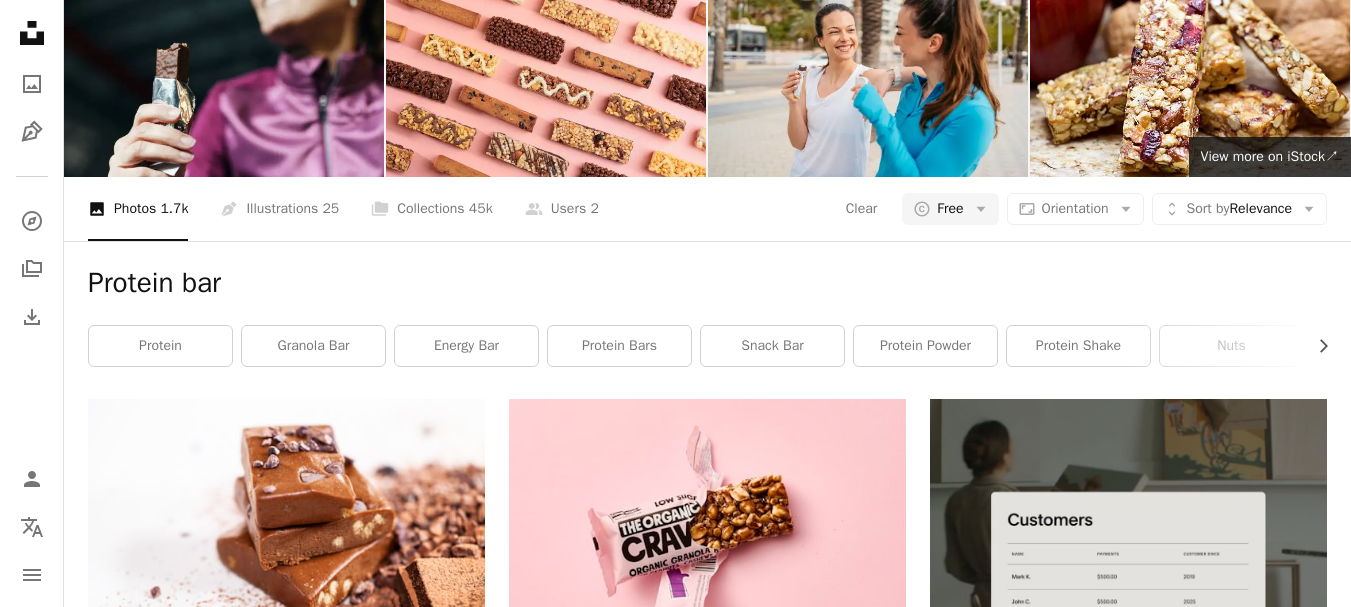 click on "Arrow pointing down" 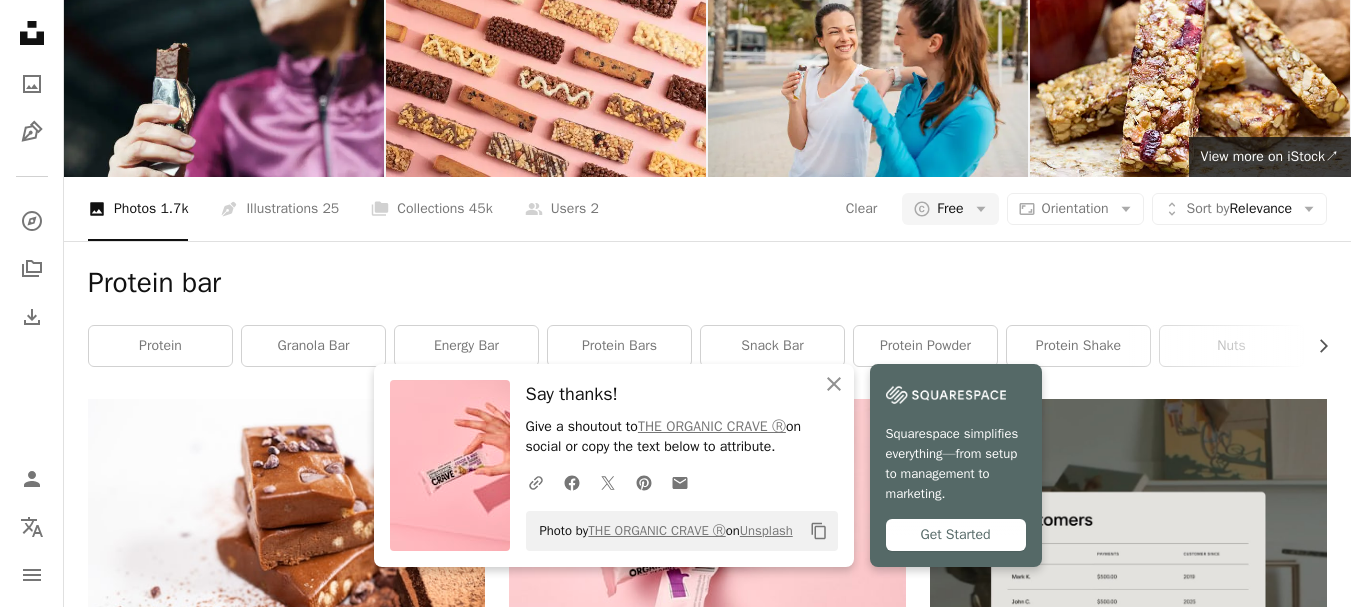 scroll, scrollTop: 1910, scrollLeft: 0, axis: vertical 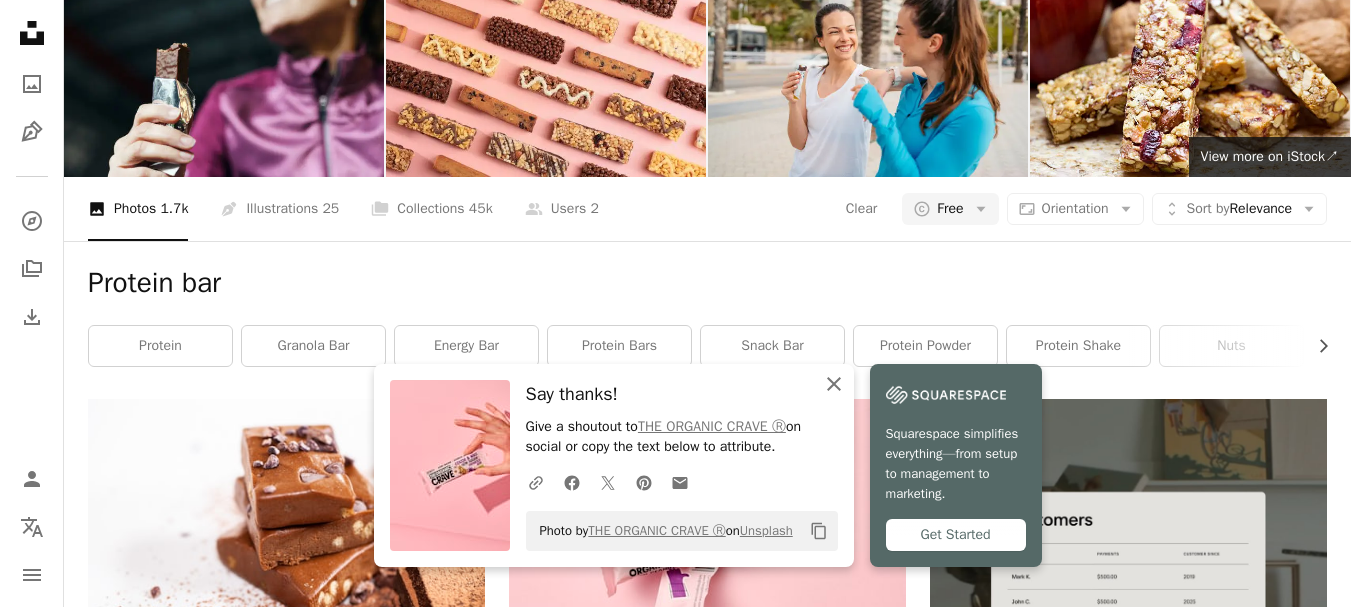 click on "An X shape" 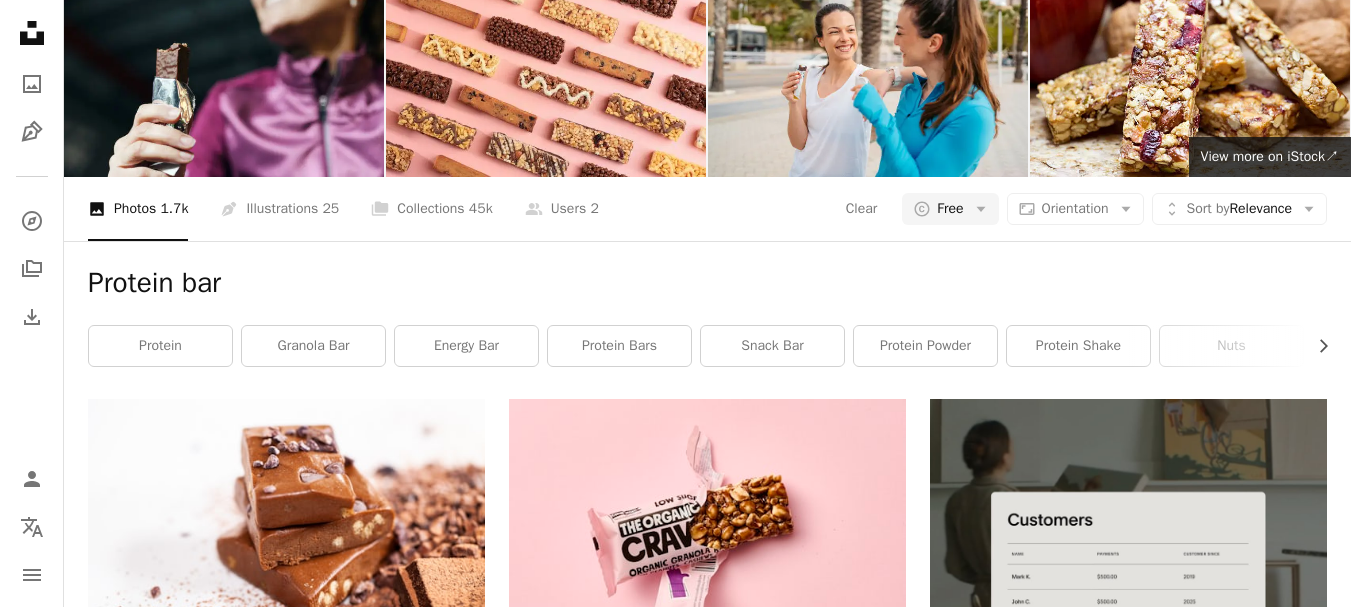 scroll, scrollTop: 3811, scrollLeft: 0, axis: vertical 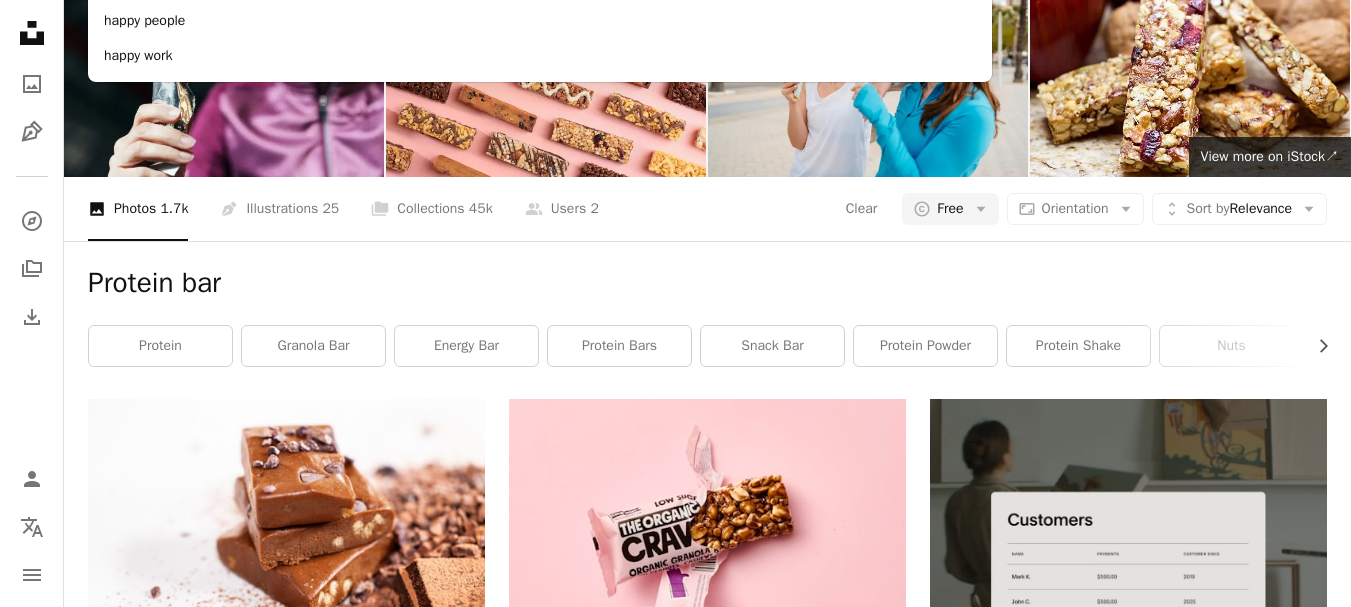 type on "**********" 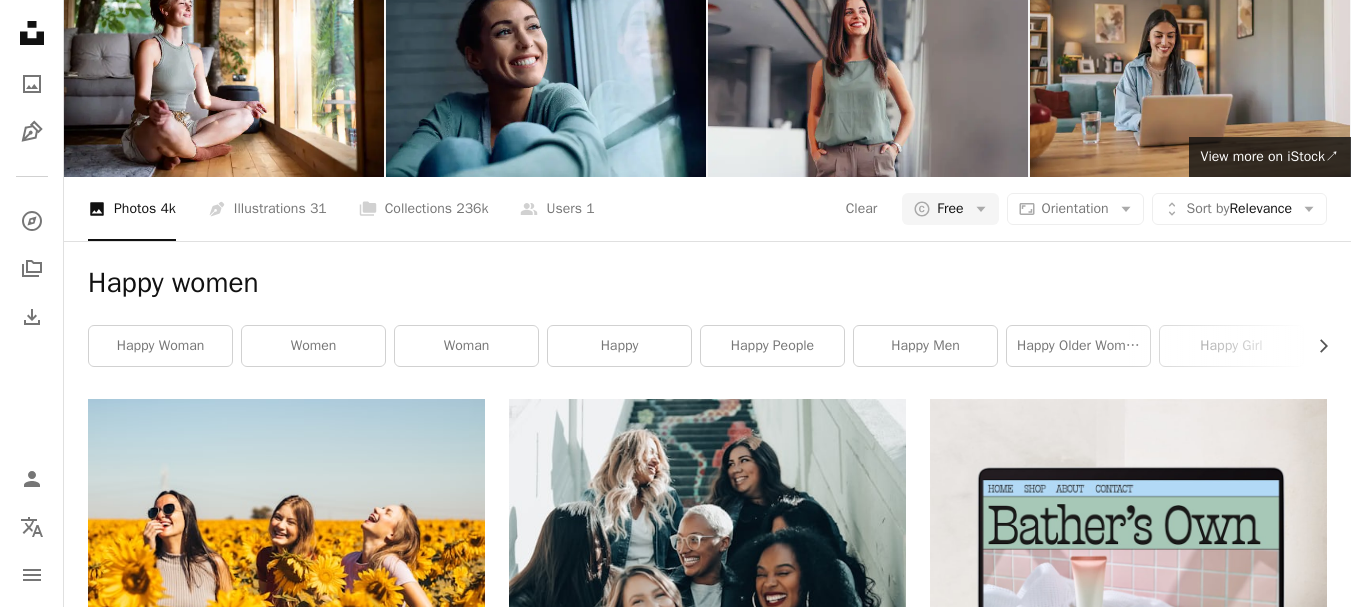 scroll, scrollTop: 1183, scrollLeft: 0, axis: vertical 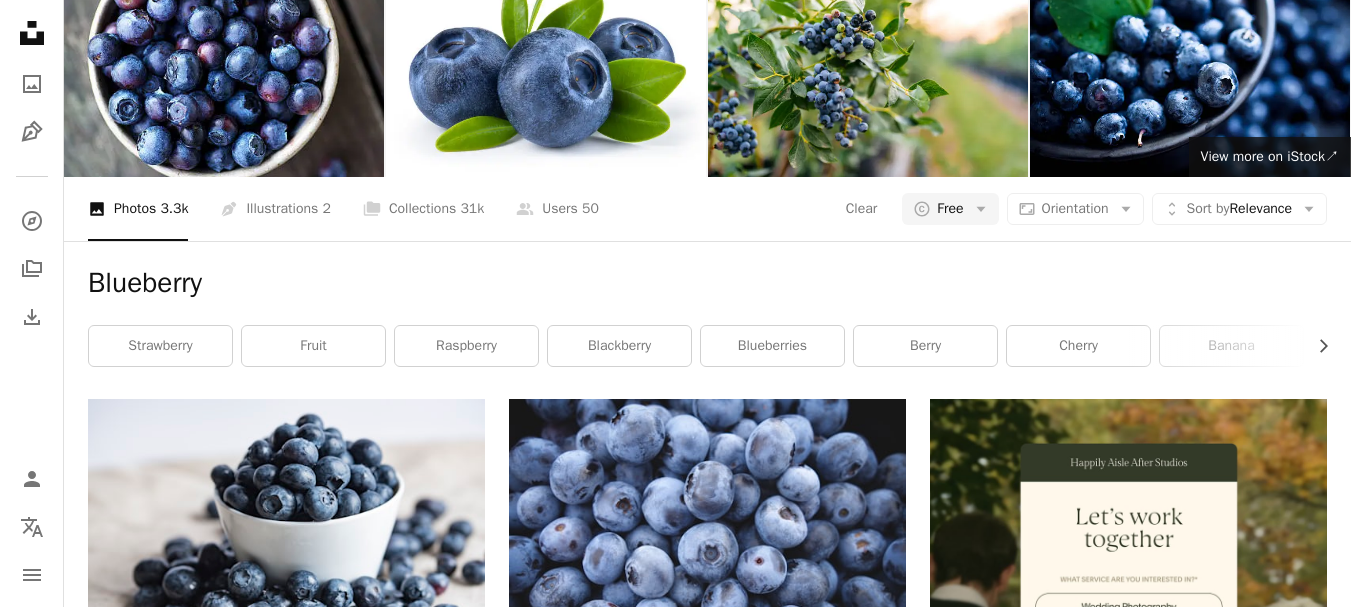 click 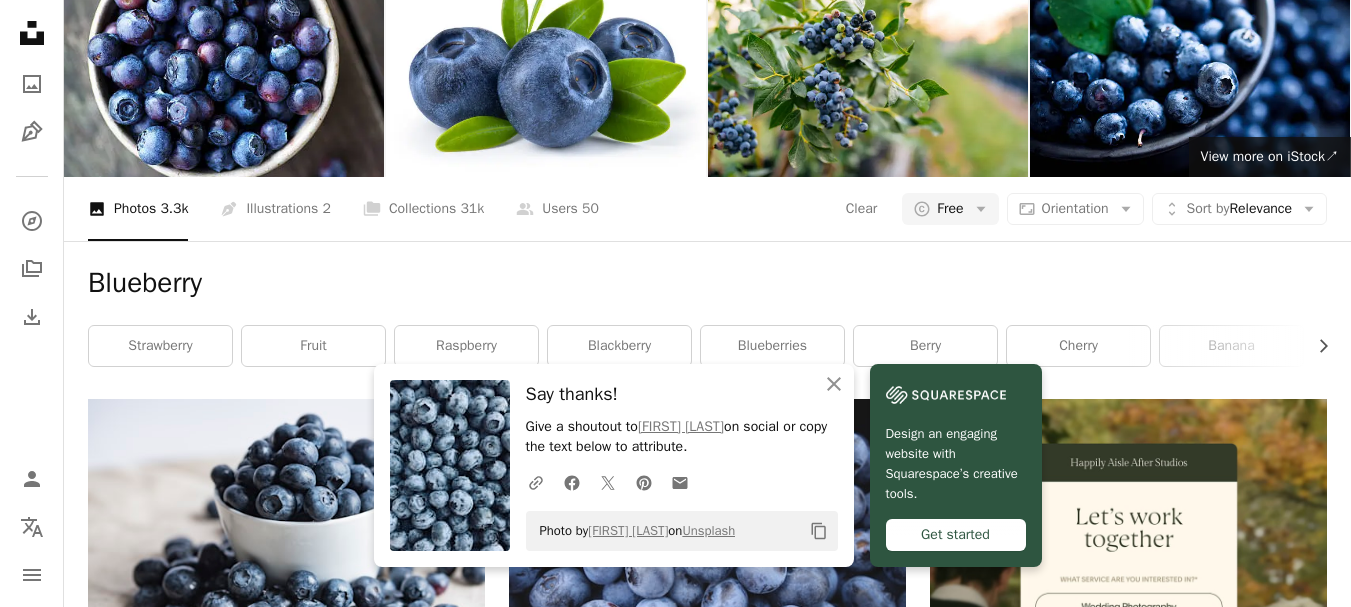 scroll, scrollTop: 2930, scrollLeft: 0, axis: vertical 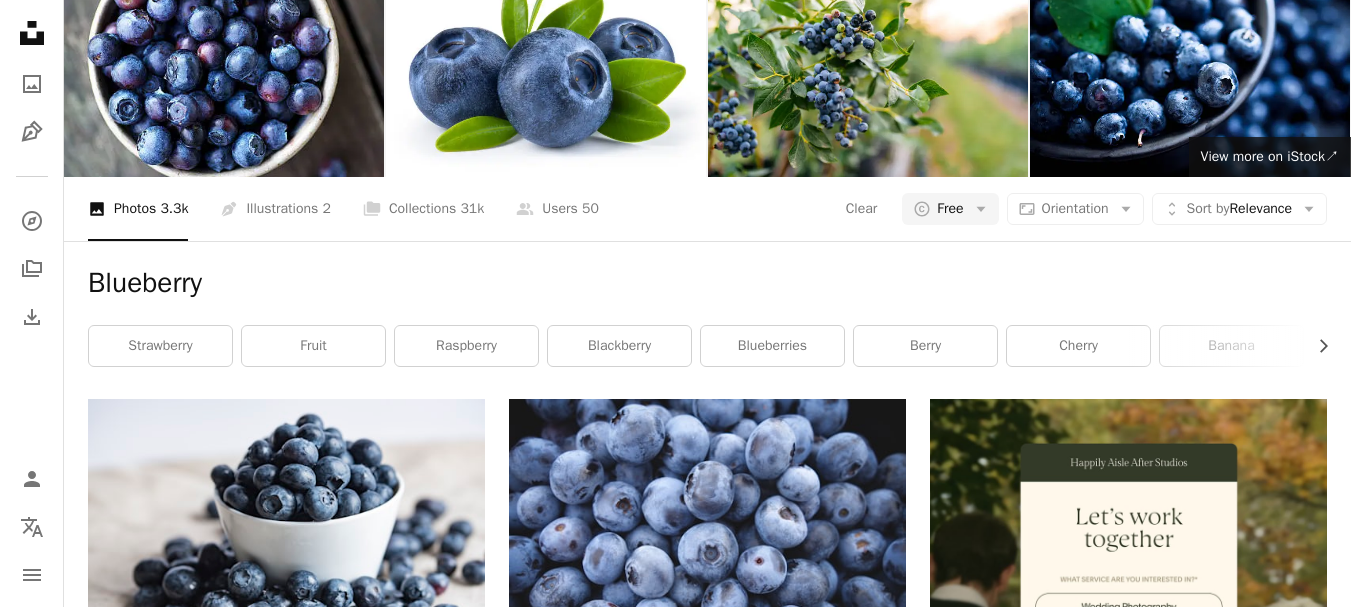 click on "Load more" at bounding box center (707, 3744) 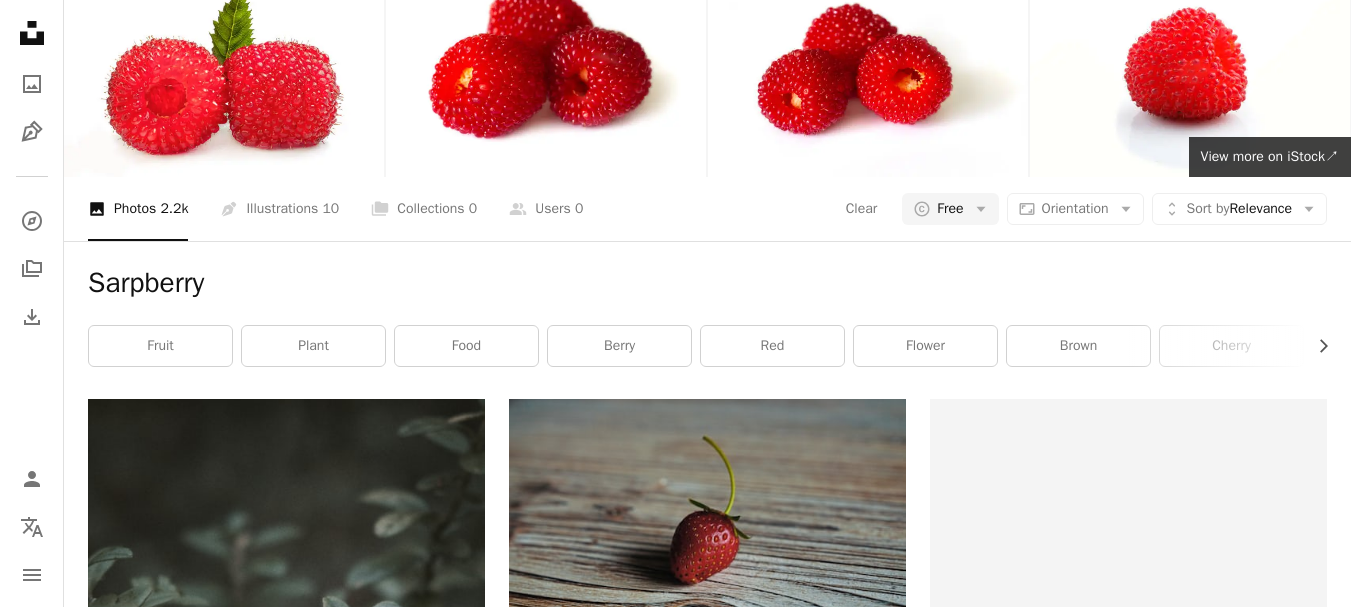 drag, startPoint x: 151, startPoint y: 34, endPoint x: 50, endPoint y: 35, distance: 101.00495 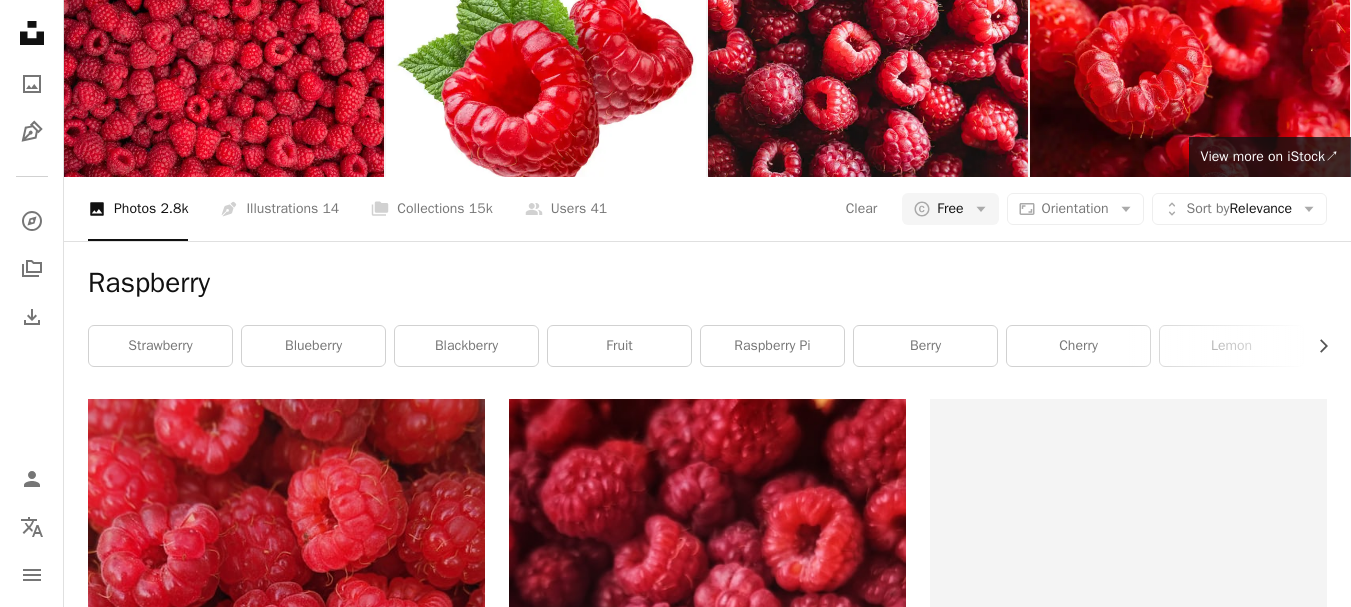 scroll, scrollTop: 3422, scrollLeft: 0, axis: vertical 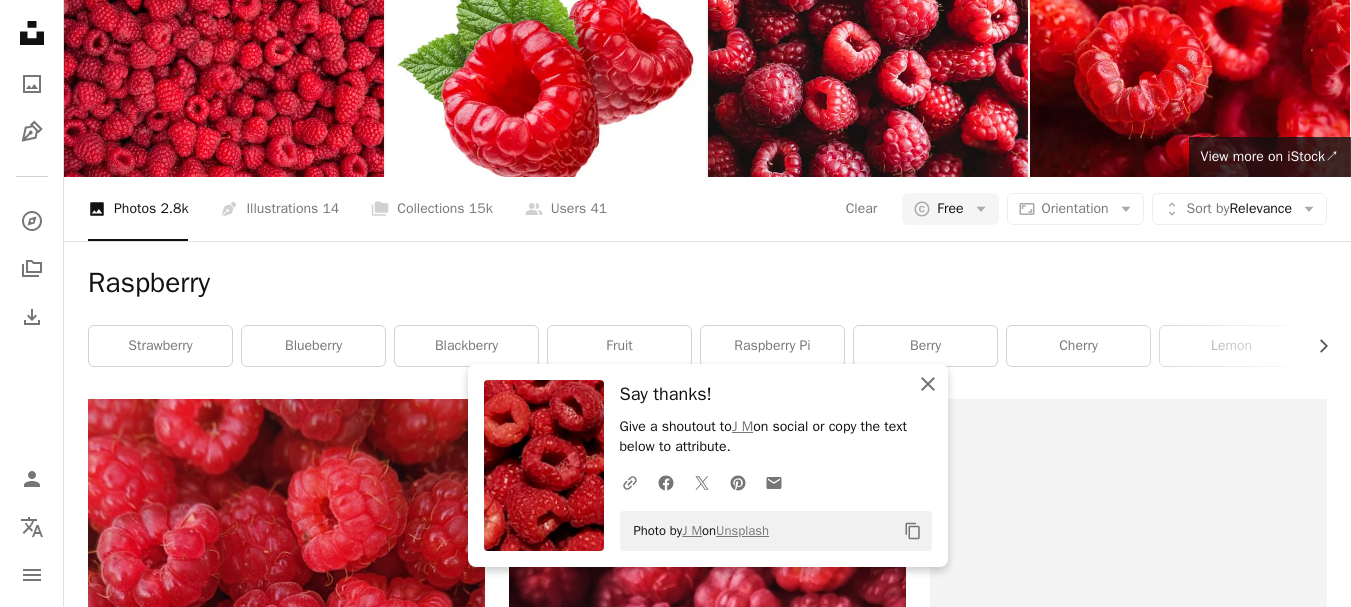click on "An X shape Close" at bounding box center [928, 384] 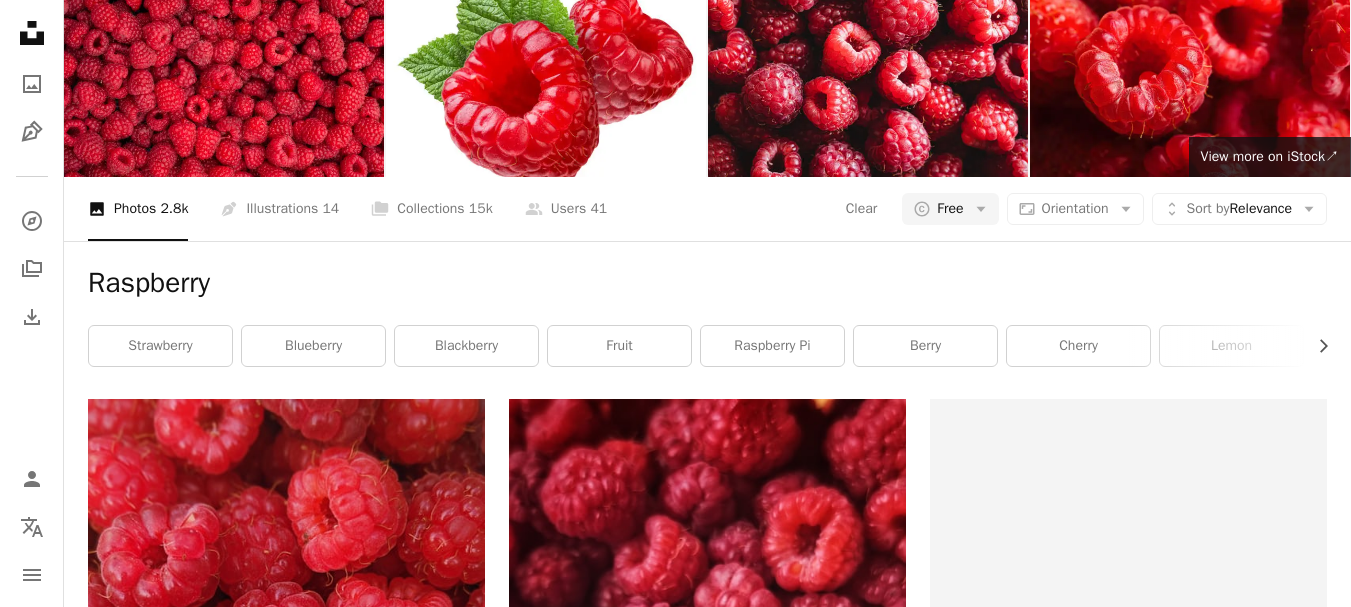 scroll, scrollTop: 11022, scrollLeft: 0, axis: vertical 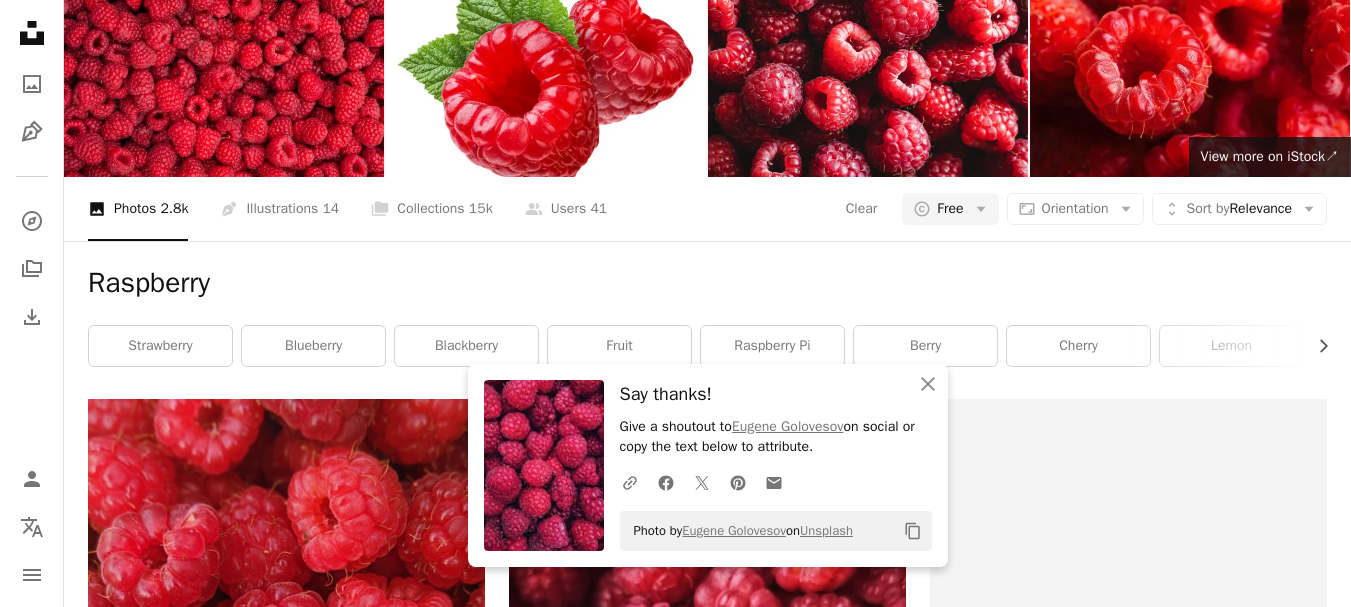 click on "Arrow pointing down" at bounding box center (445, 13712) 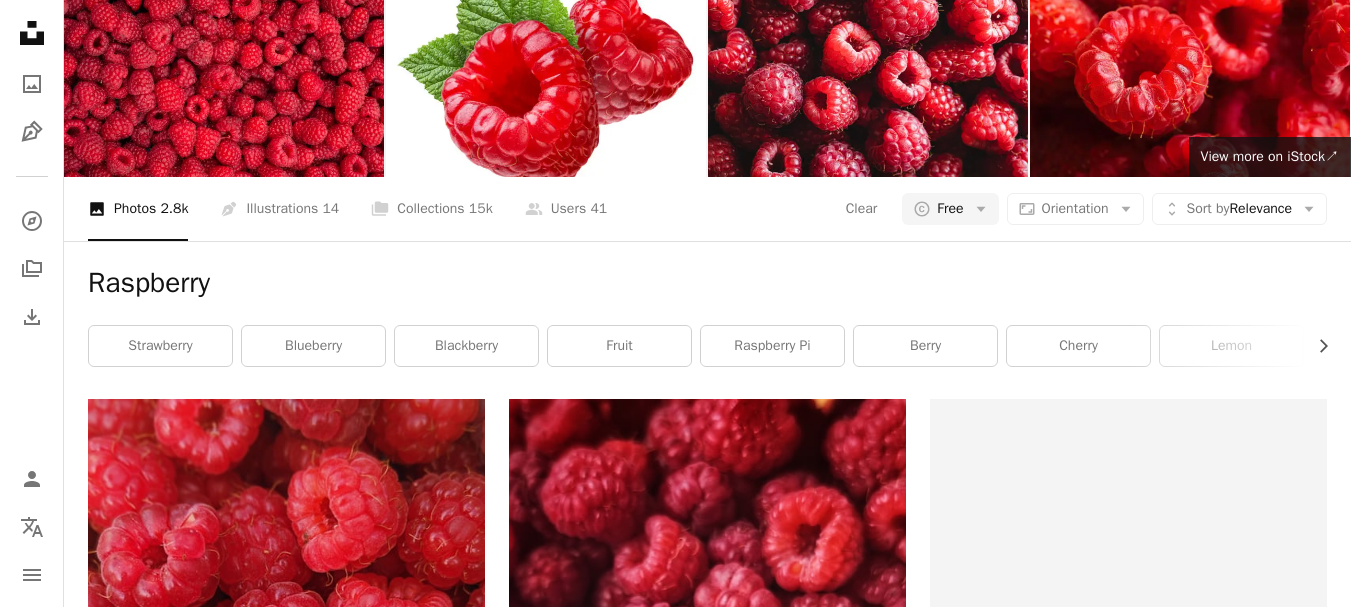 scroll, scrollTop: 16522, scrollLeft: 0, axis: vertical 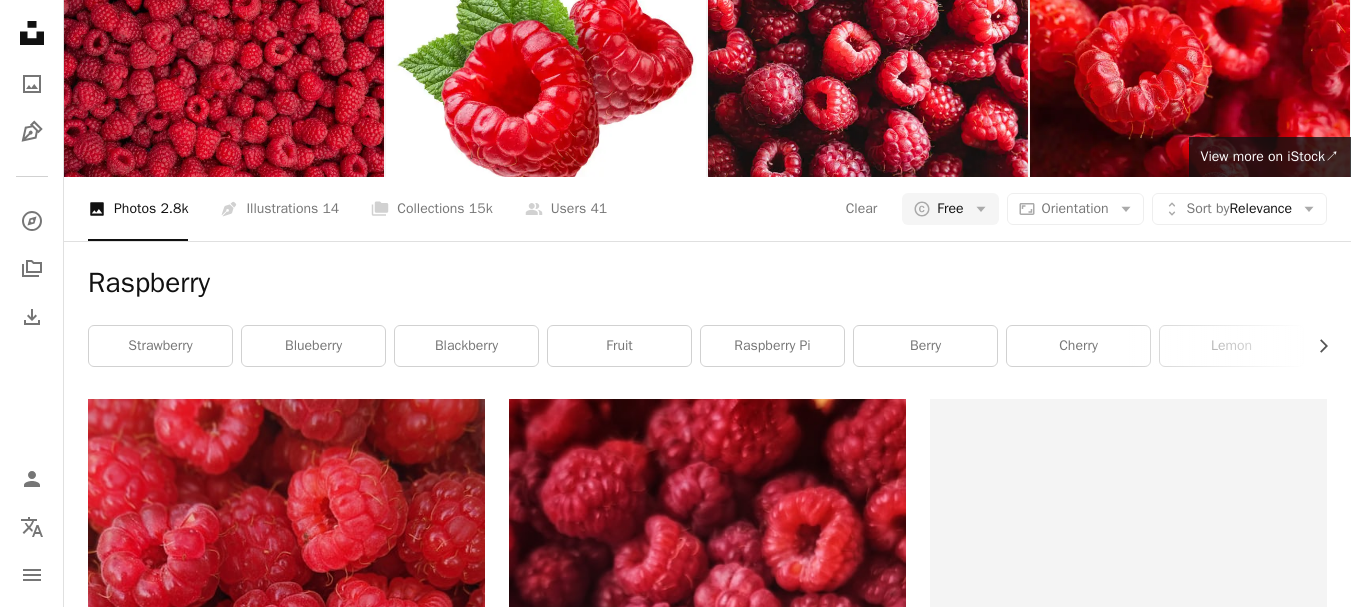 click at bounding box center (224, 70) 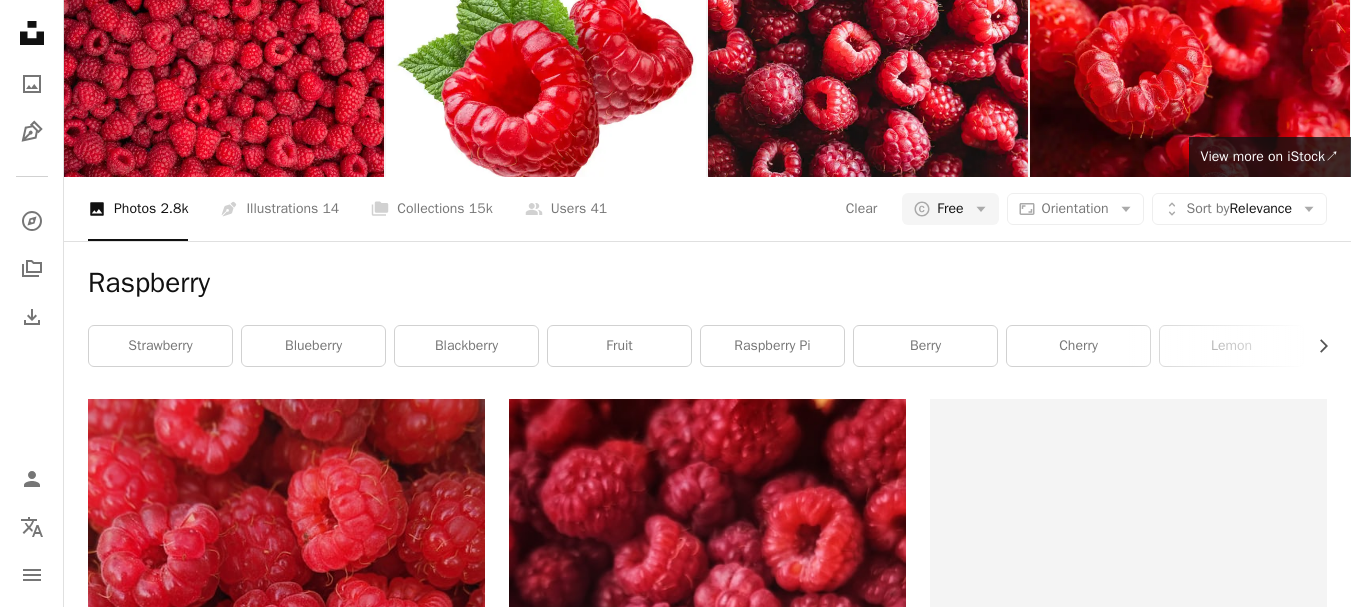 drag, startPoint x: 485, startPoint y: 30, endPoint x: 72, endPoint y: 17, distance: 413.20456 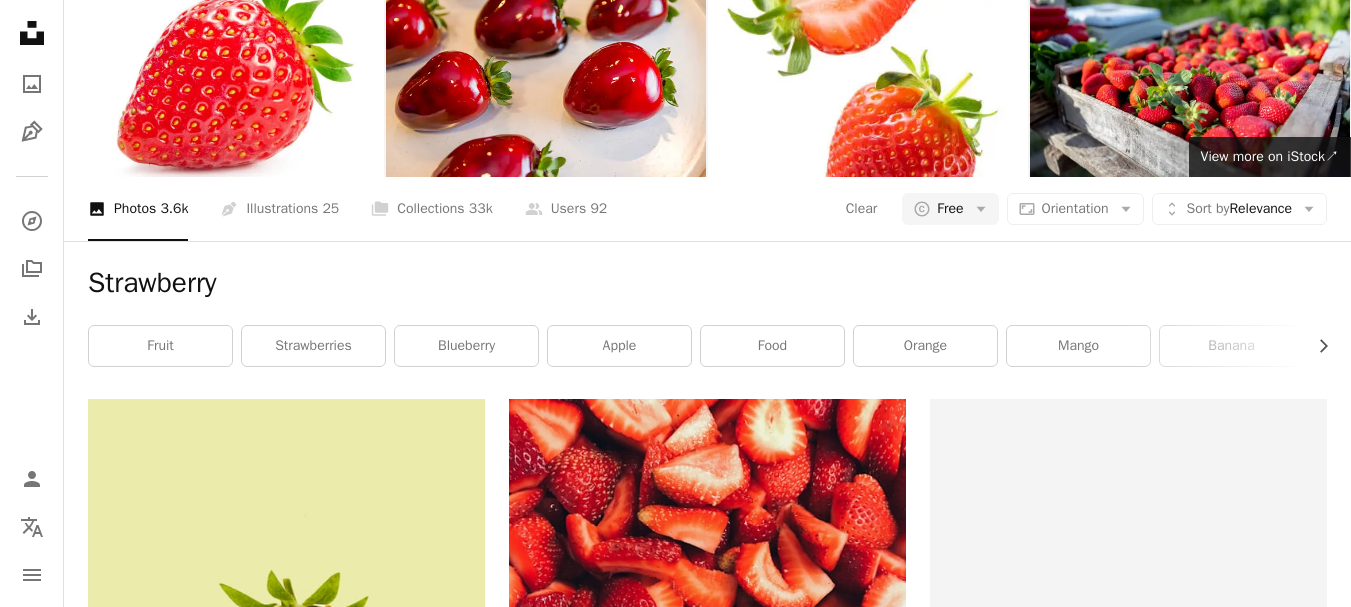 scroll, scrollTop: 732, scrollLeft: 0, axis: vertical 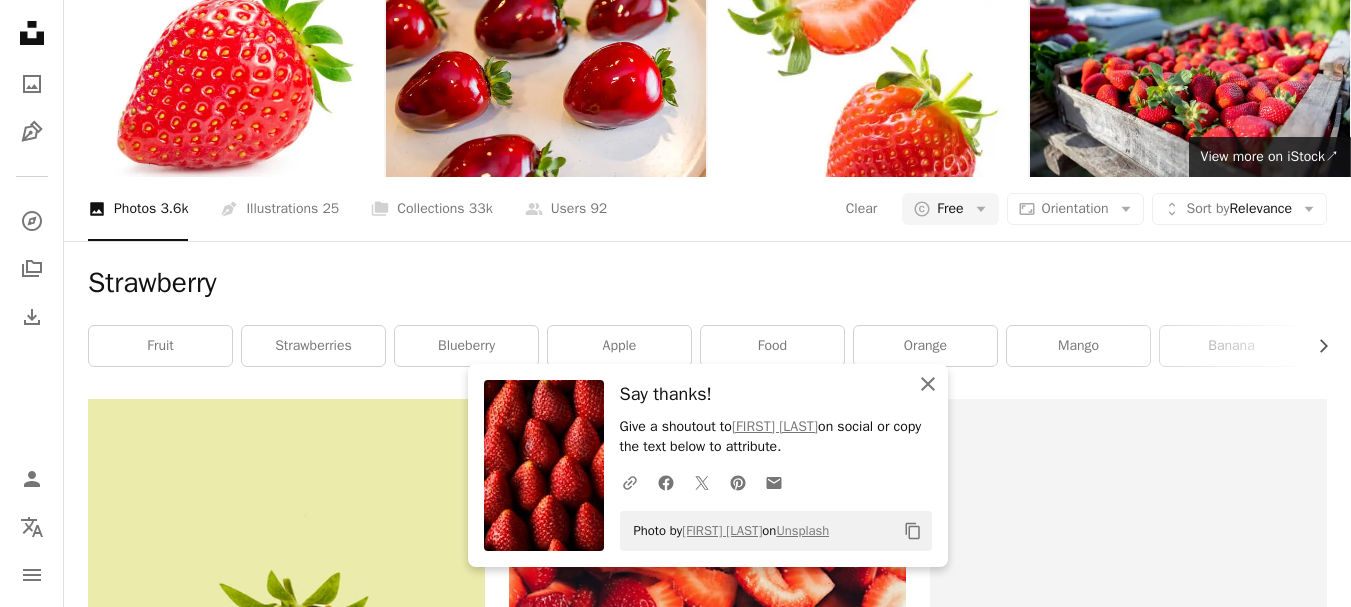 click on "An X shape" 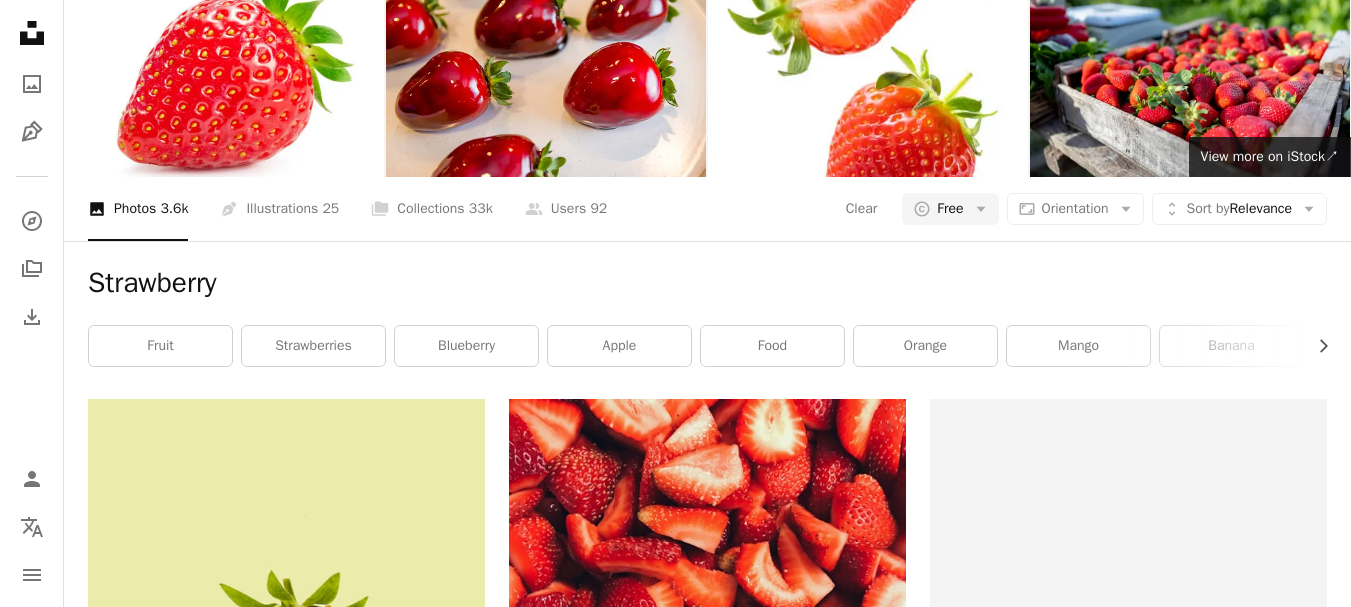 scroll, scrollTop: 15567, scrollLeft: 0, axis: vertical 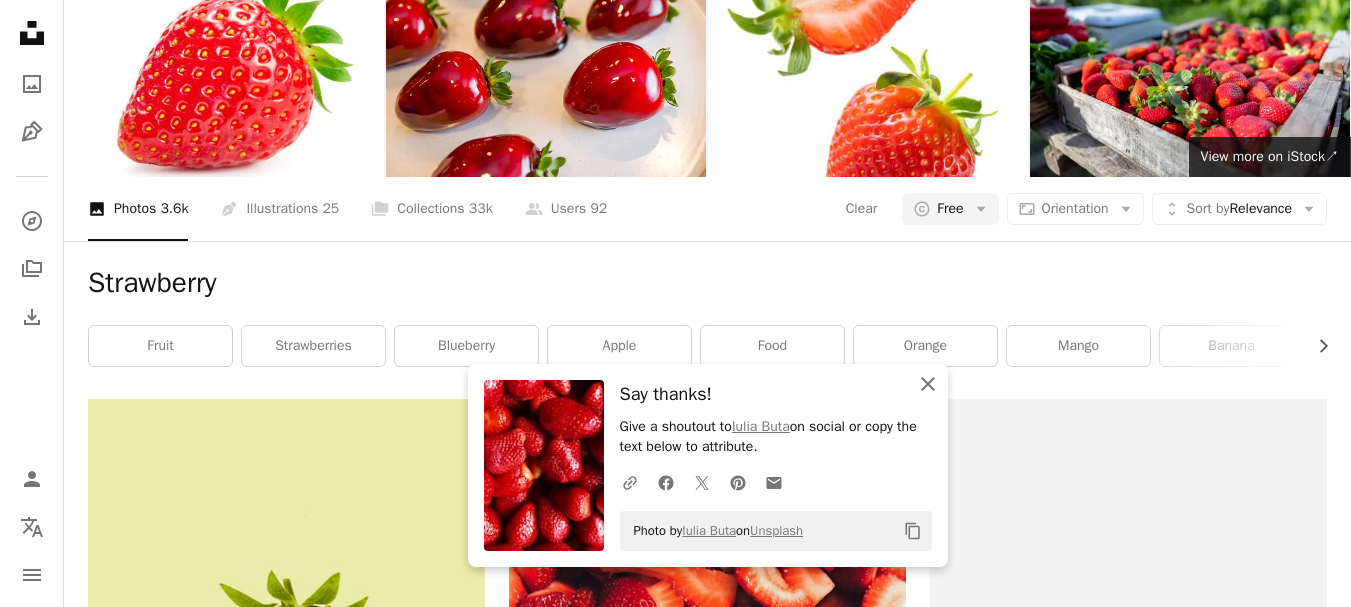 click on "An X shape" 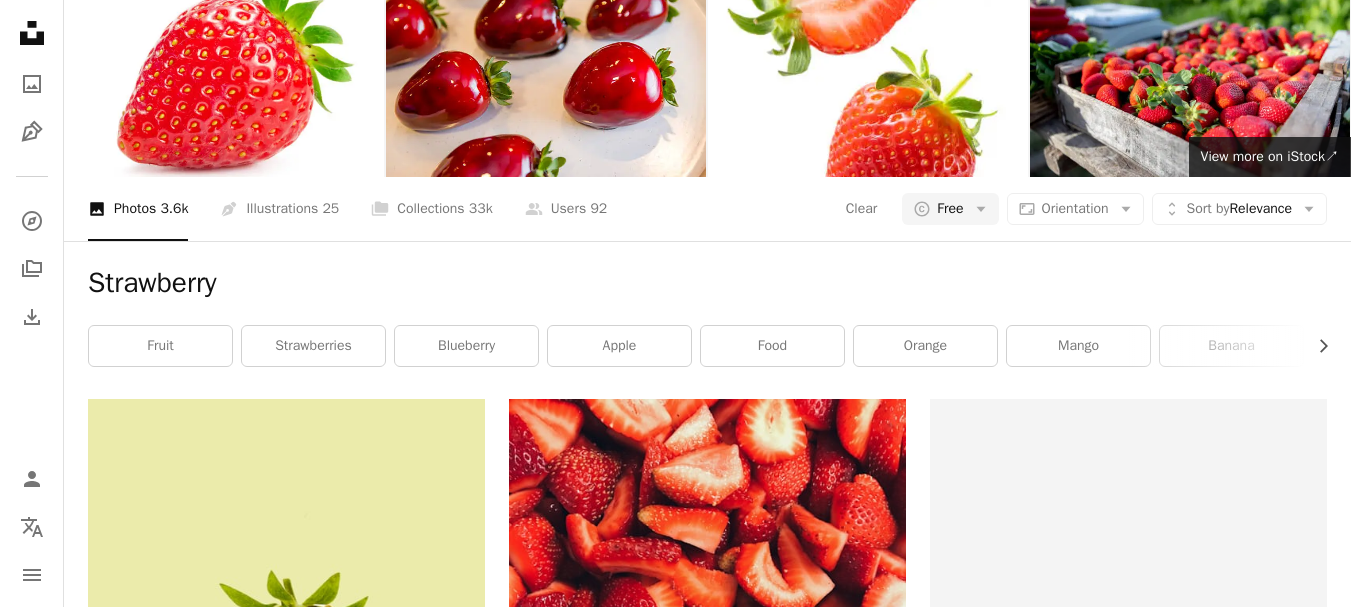 scroll, scrollTop: 28267, scrollLeft: 0, axis: vertical 